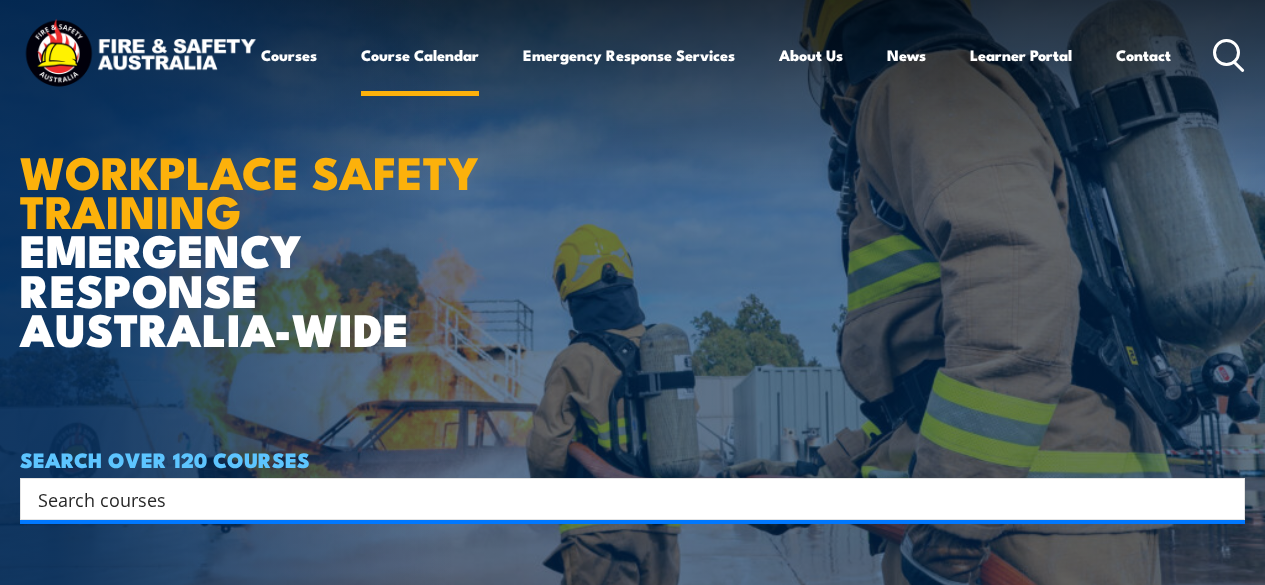 scroll, scrollTop: 0, scrollLeft: 0, axis: both 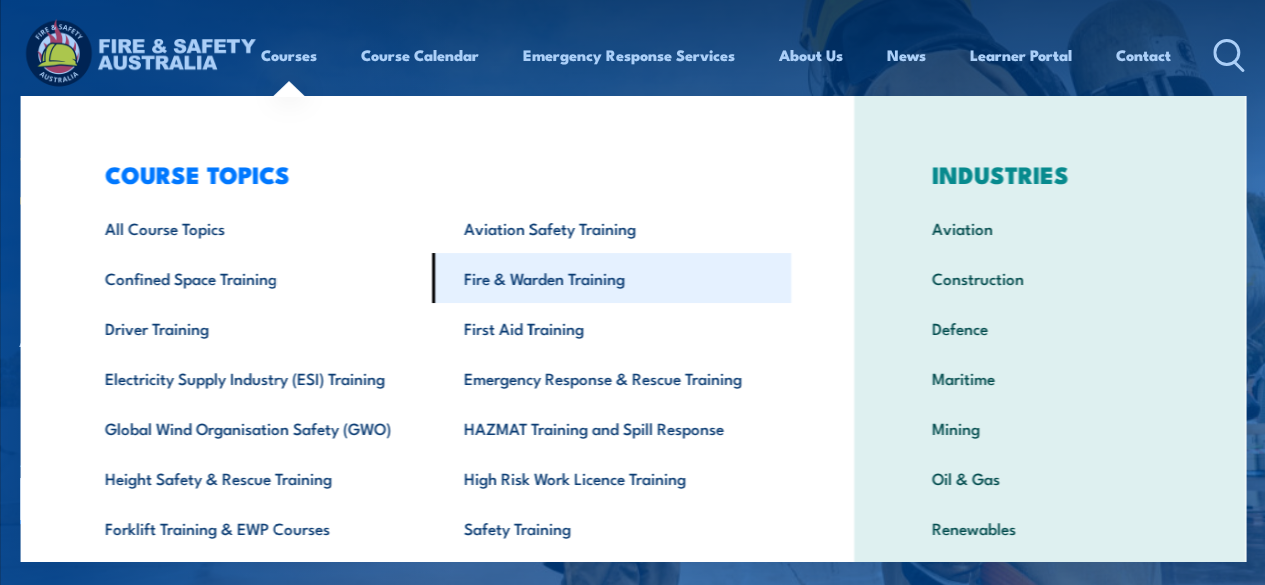 click on "Fire & Warden Training" at bounding box center (611, 278) 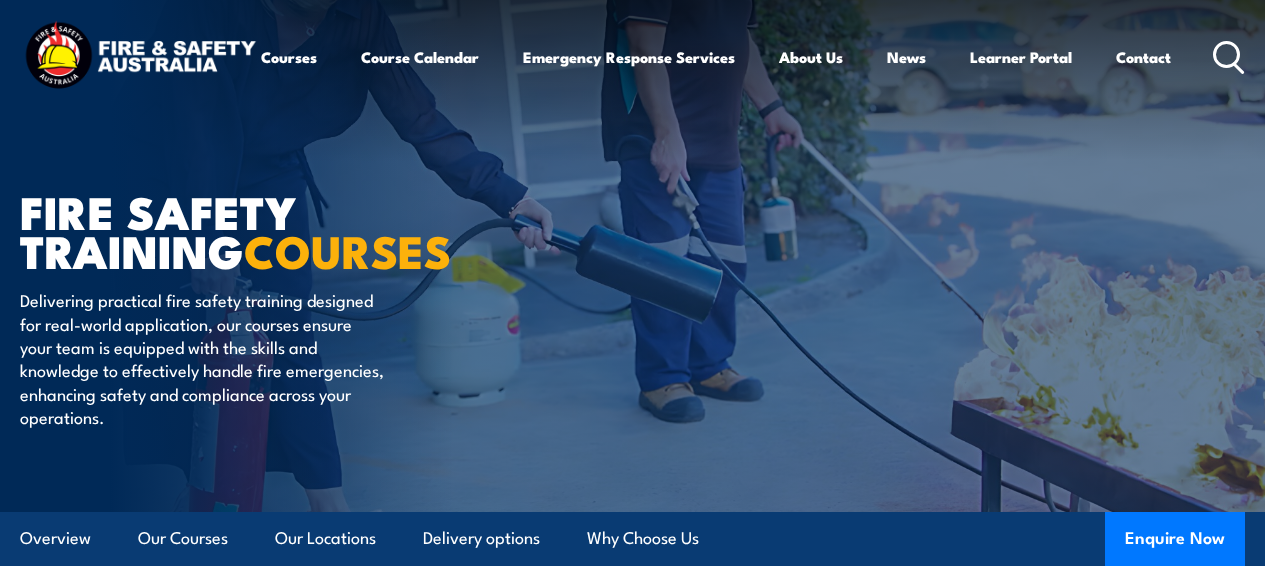 scroll, scrollTop: 0, scrollLeft: 0, axis: both 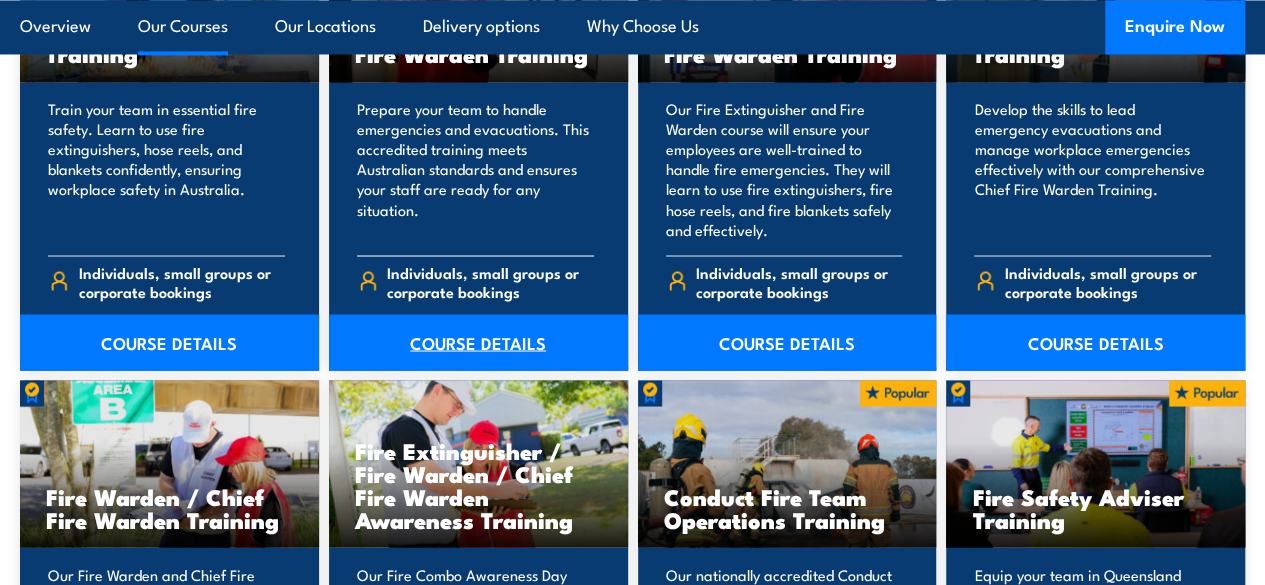 click on "COURSE DETAILS" at bounding box center (478, 342) 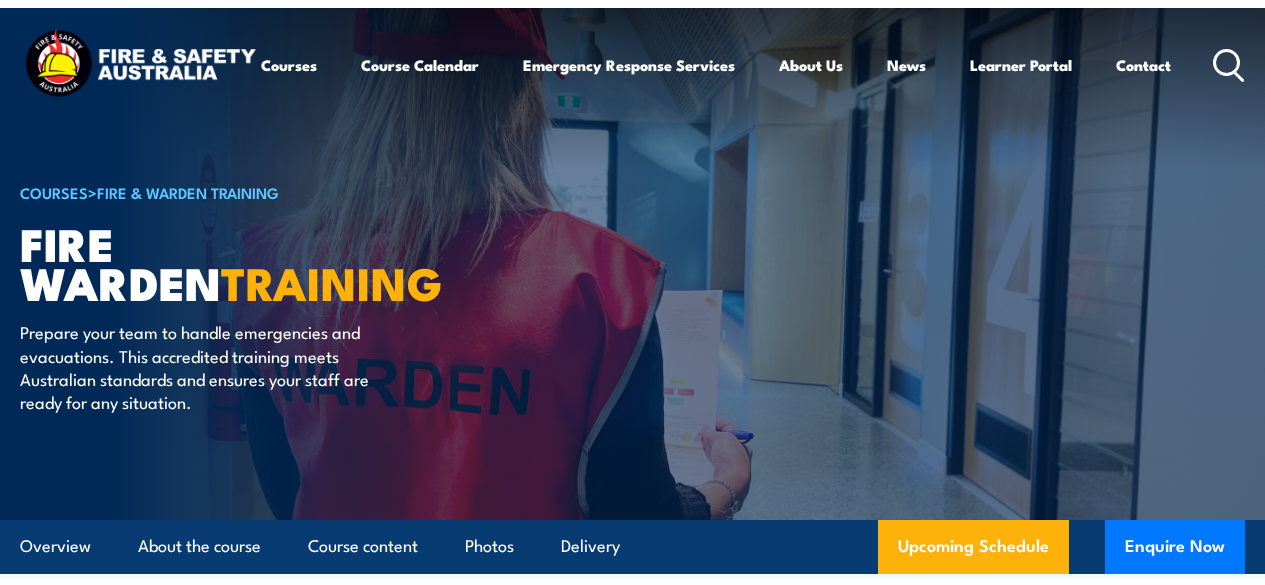 scroll, scrollTop: 0, scrollLeft: 0, axis: both 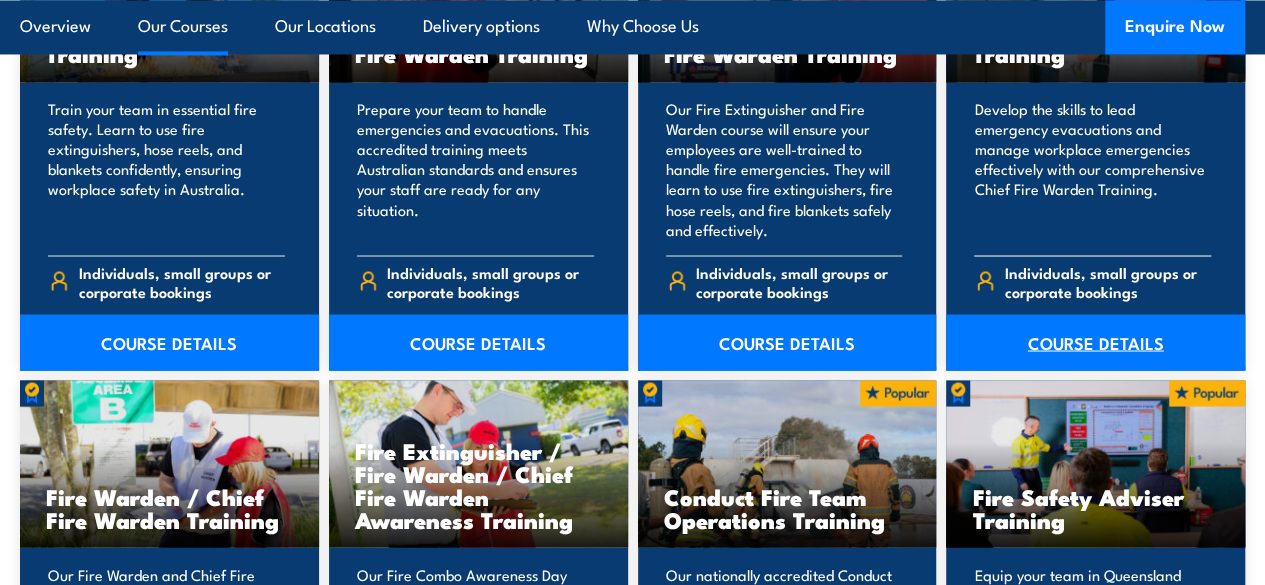 click on "COURSE DETAILS" at bounding box center (1095, 342) 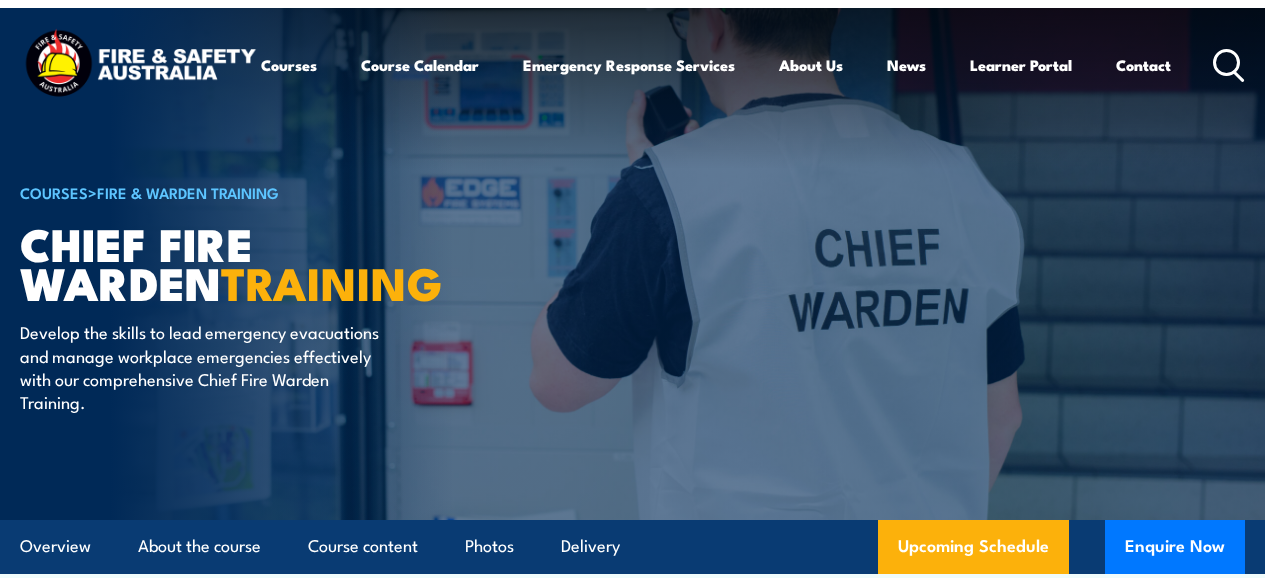 scroll, scrollTop: 0, scrollLeft: 0, axis: both 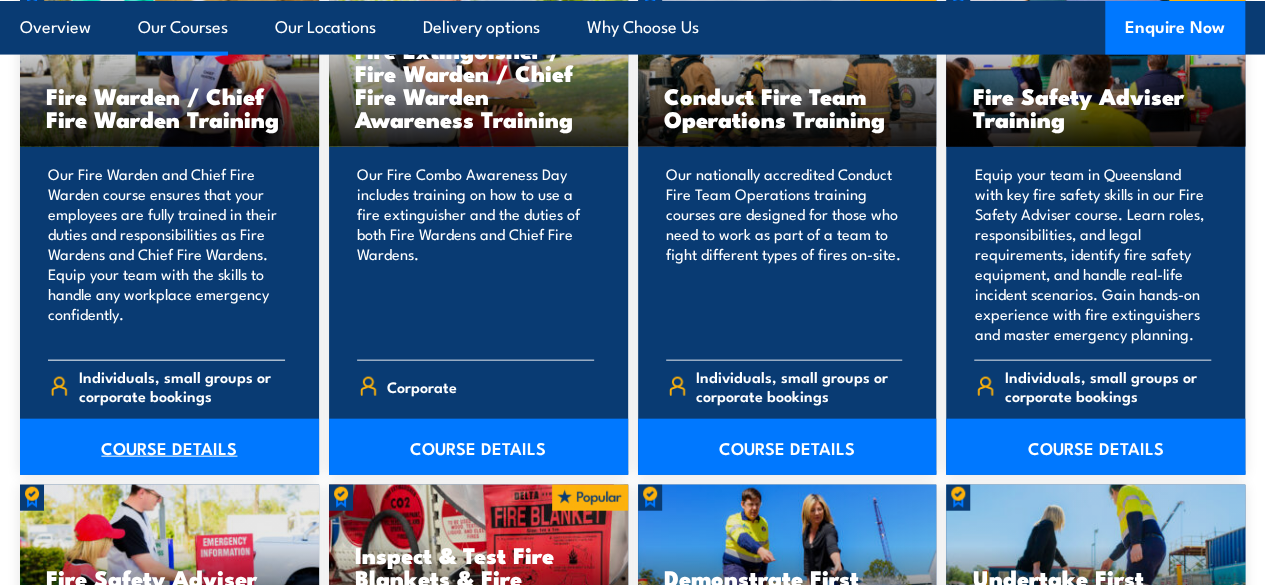 click on "COURSE DETAILS" at bounding box center (169, 447) 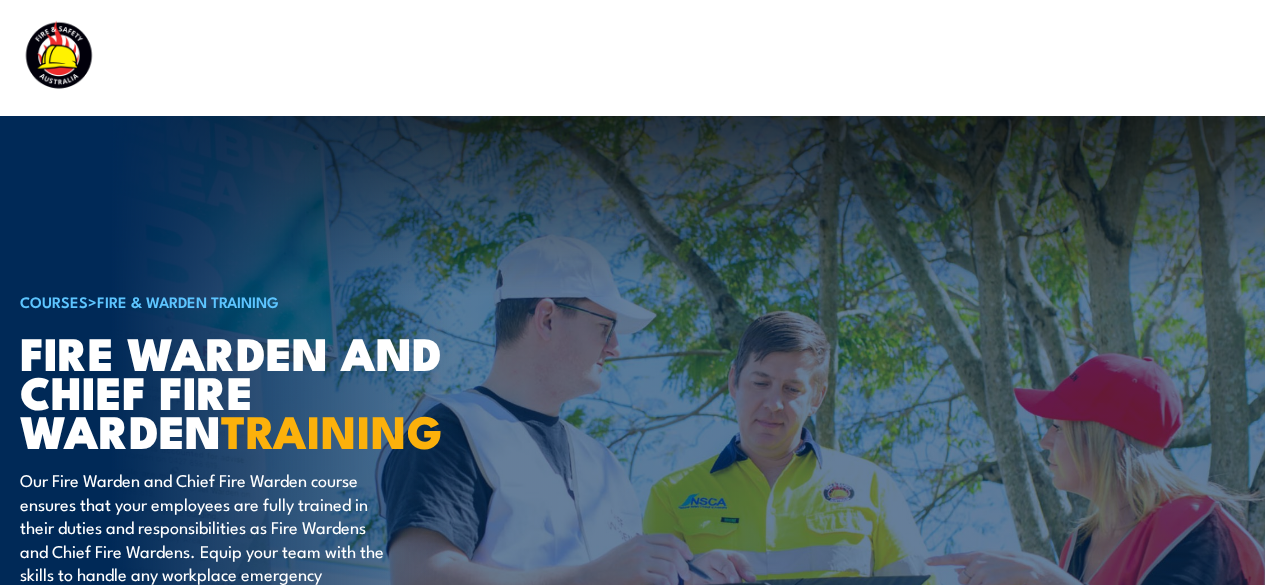 scroll, scrollTop: 0, scrollLeft: 0, axis: both 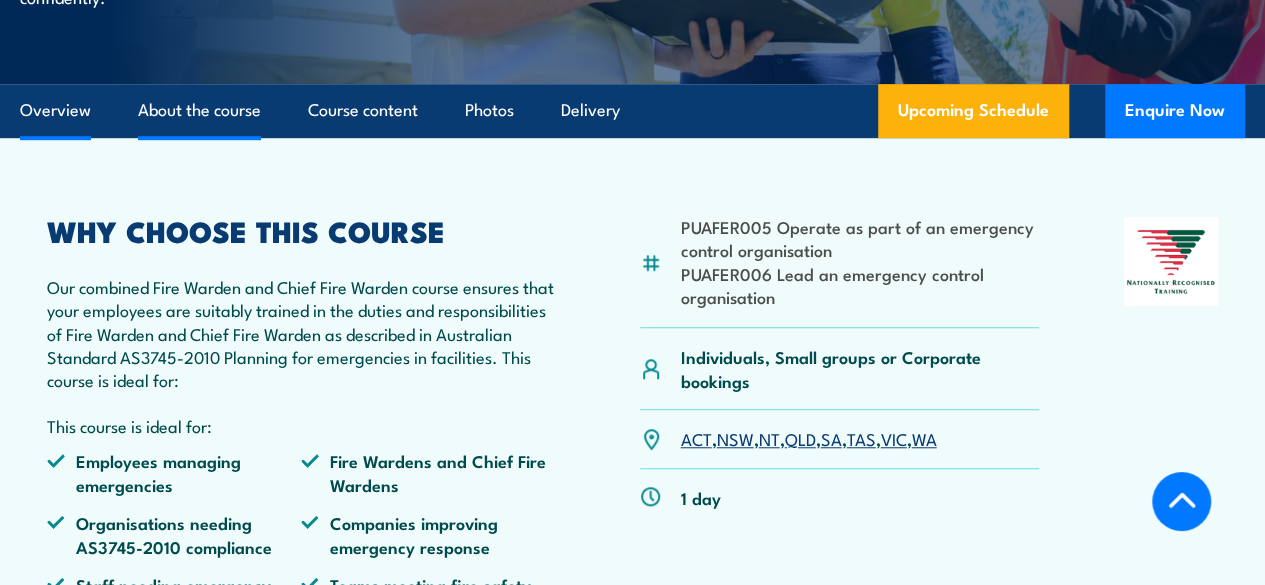 click on "About the course" at bounding box center (199, 110) 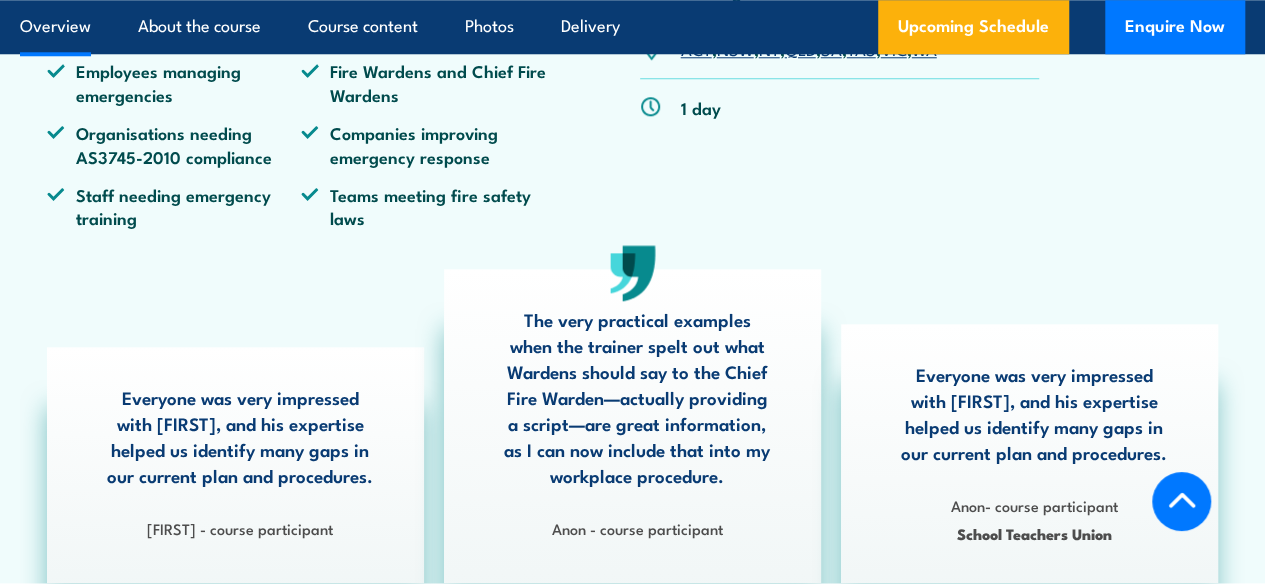 scroll, scrollTop: 983, scrollLeft: 0, axis: vertical 